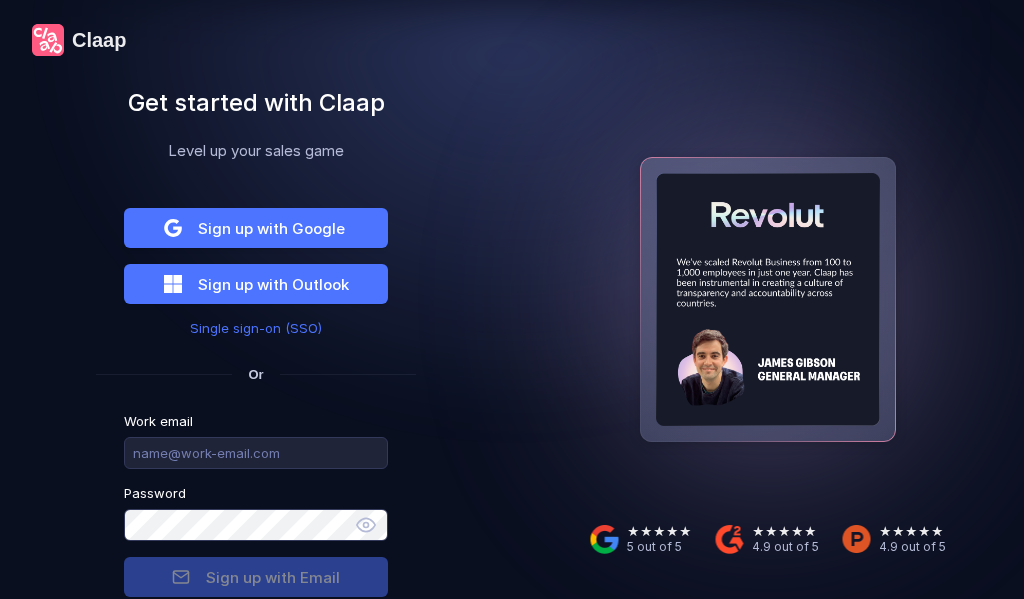 scroll, scrollTop: 0, scrollLeft: 0, axis: both 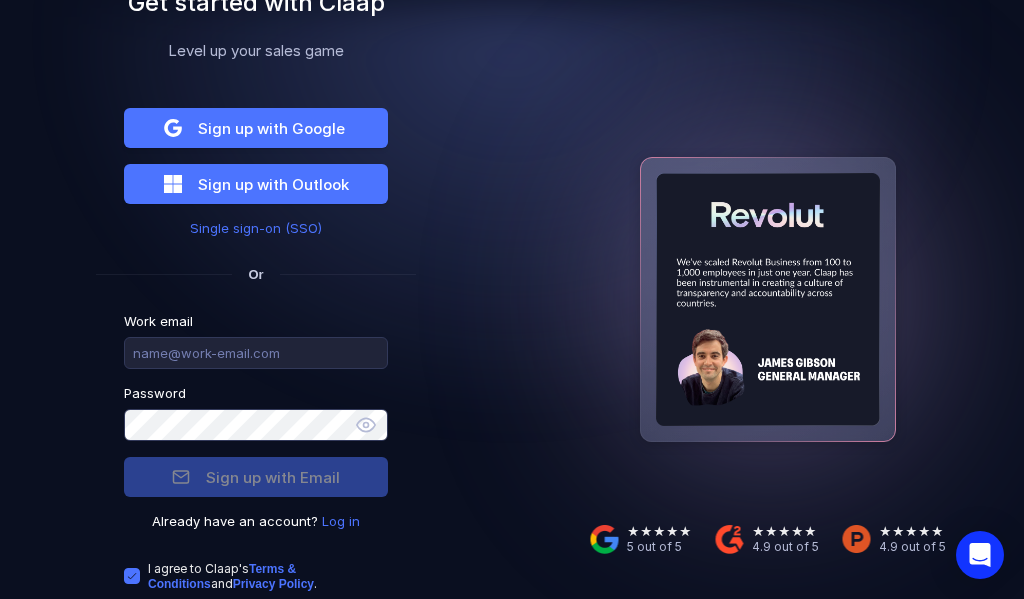 click on "Log in" at bounding box center (341, 521) 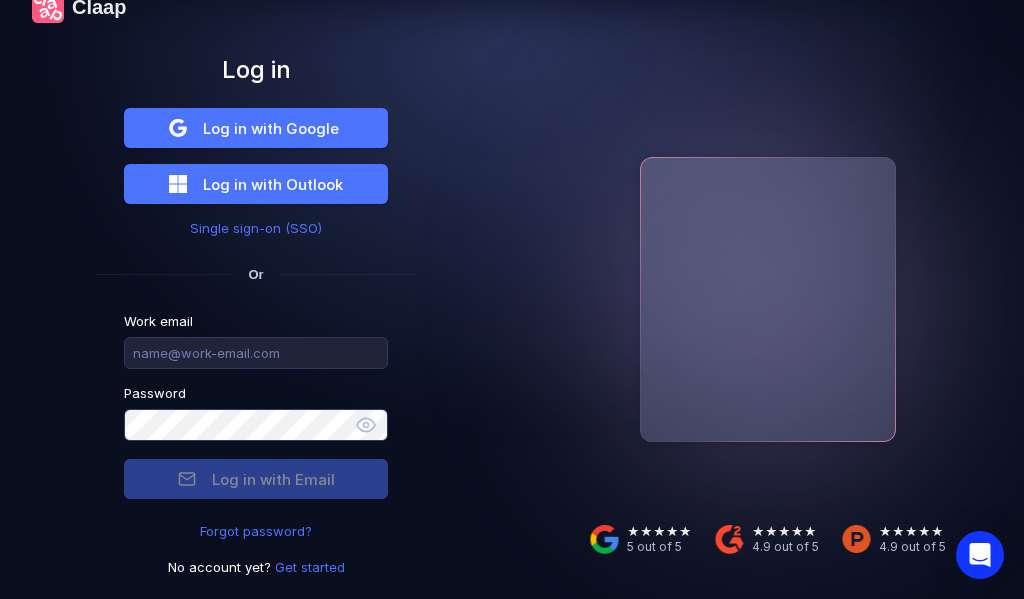 scroll, scrollTop: 33, scrollLeft: 0, axis: vertical 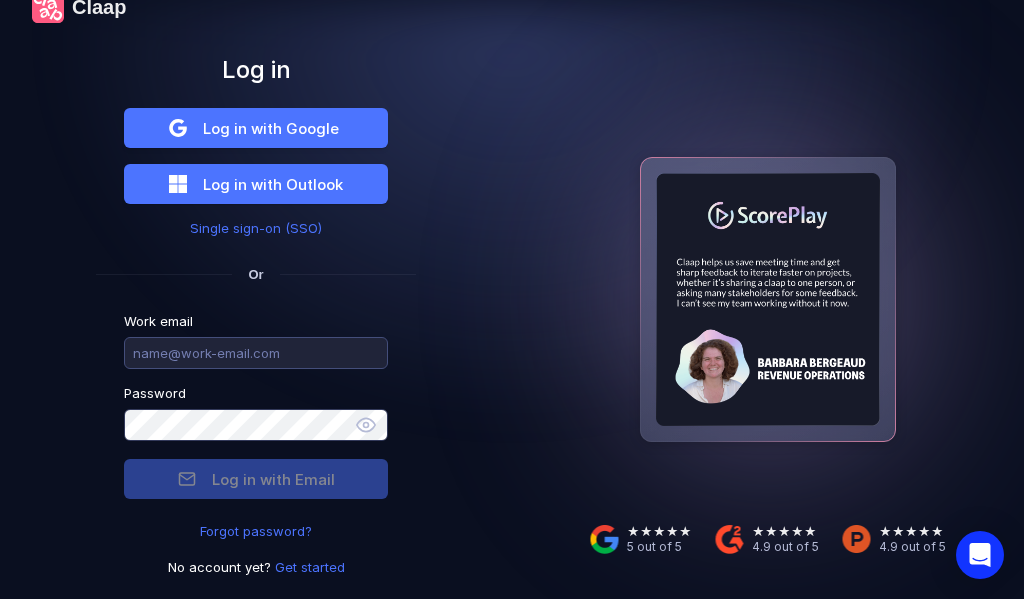 click at bounding box center [256, 353] 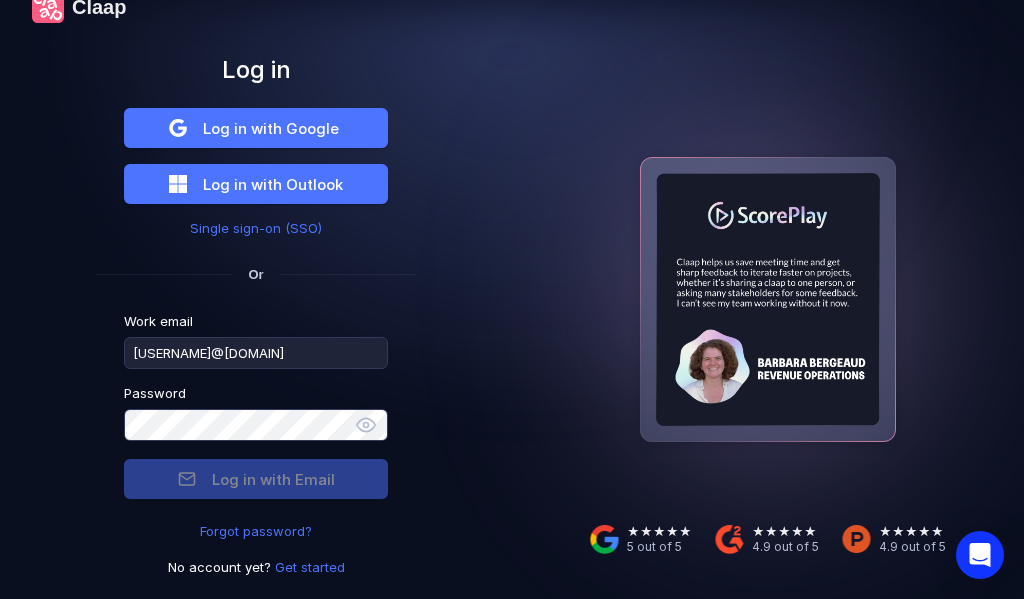 type on "[USERNAME]@[DOMAIN]" 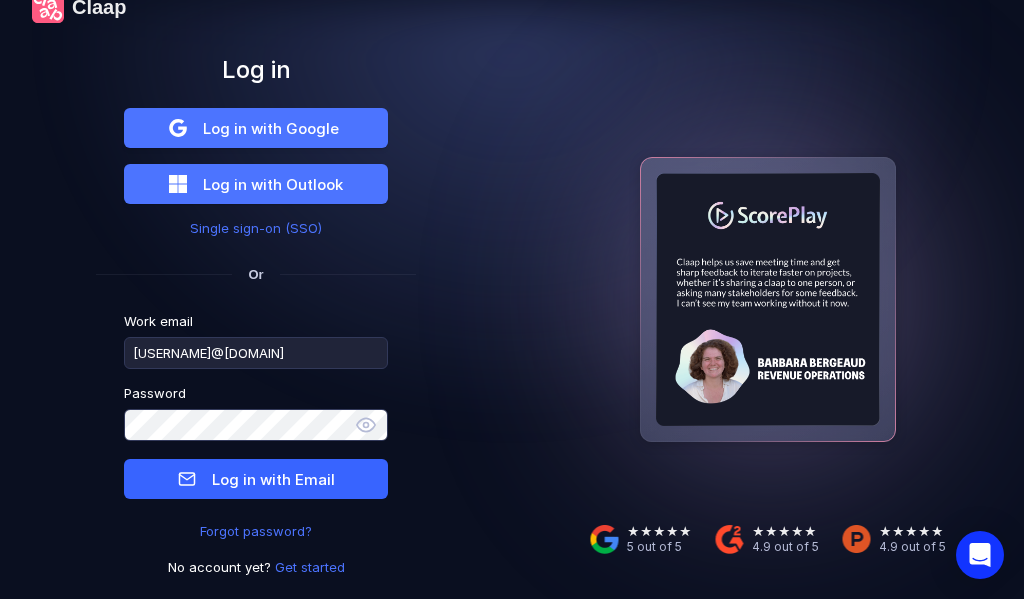 click on "Log in with Email" at bounding box center (273, 479) 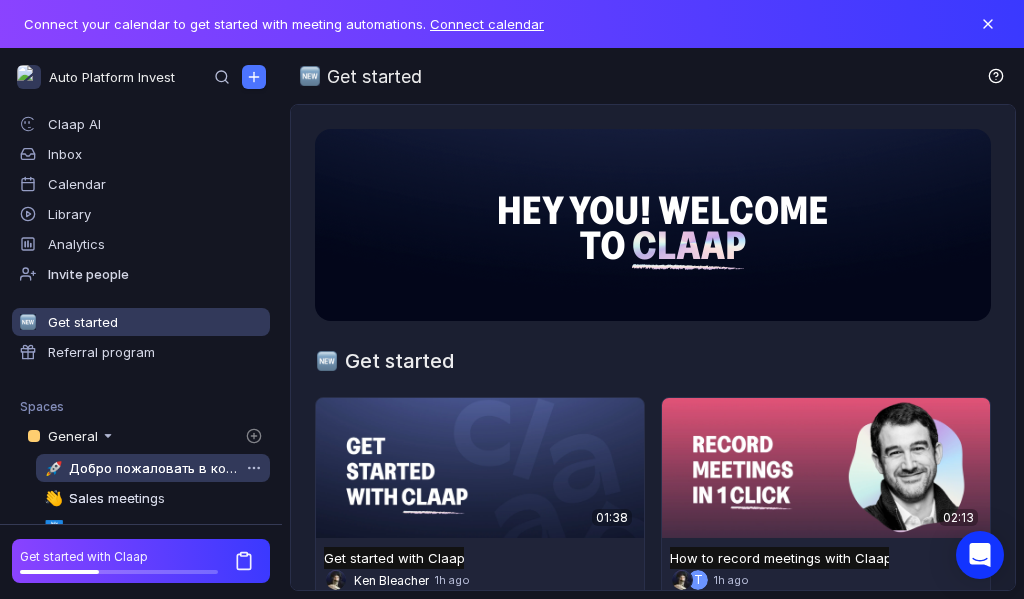 click on "Добро пожаловать в команду" at bounding box center (154, 468) 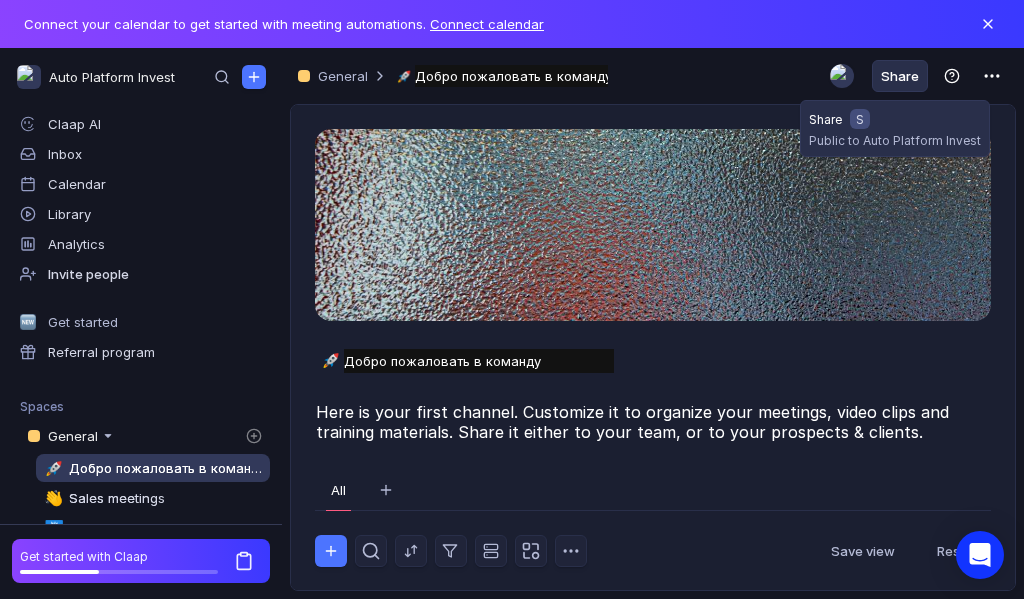 click on "Share" at bounding box center (900, 76) 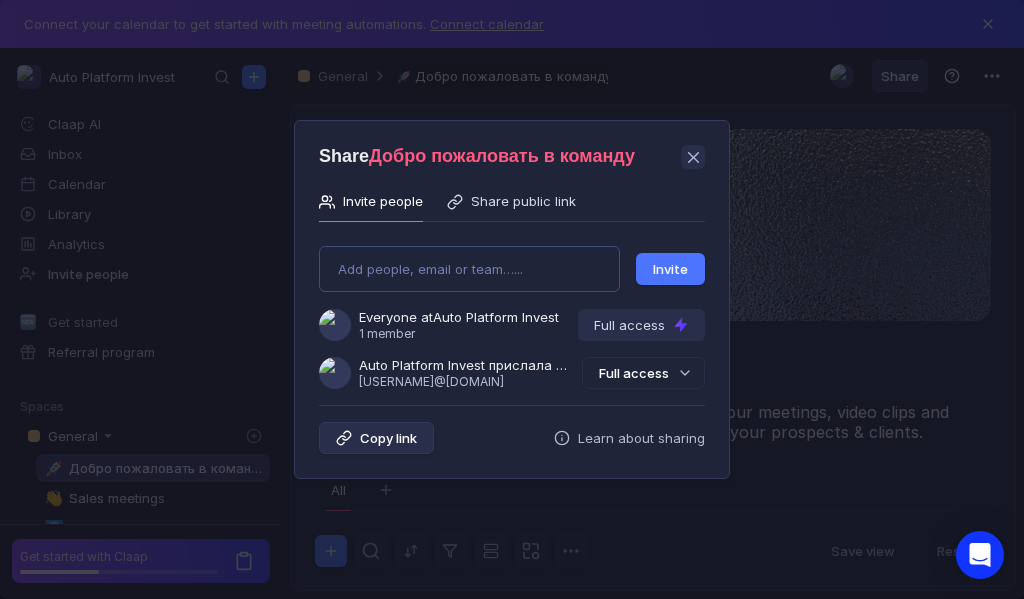 click on "Add people, email or team…... Invite Everyone at  Auto Platform Invest 1 member Full access Auto Platform Invest   прислала Вам приглашение [USERNAME]@[DOMAIN] Full access" at bounding box center [512, 309] 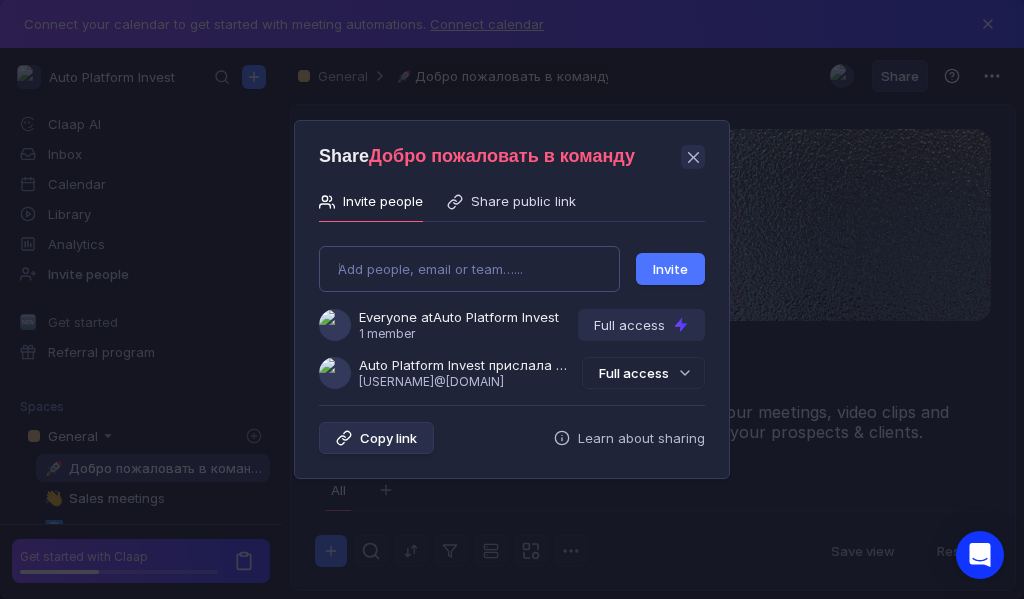 type on "[EMAIL]" 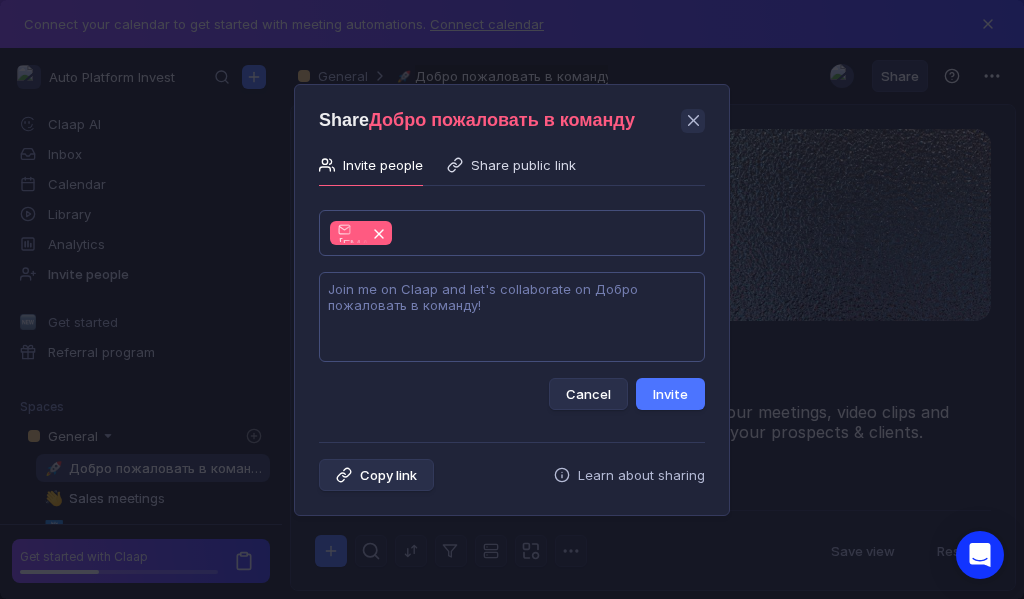 click at bounding box center [512, 317] 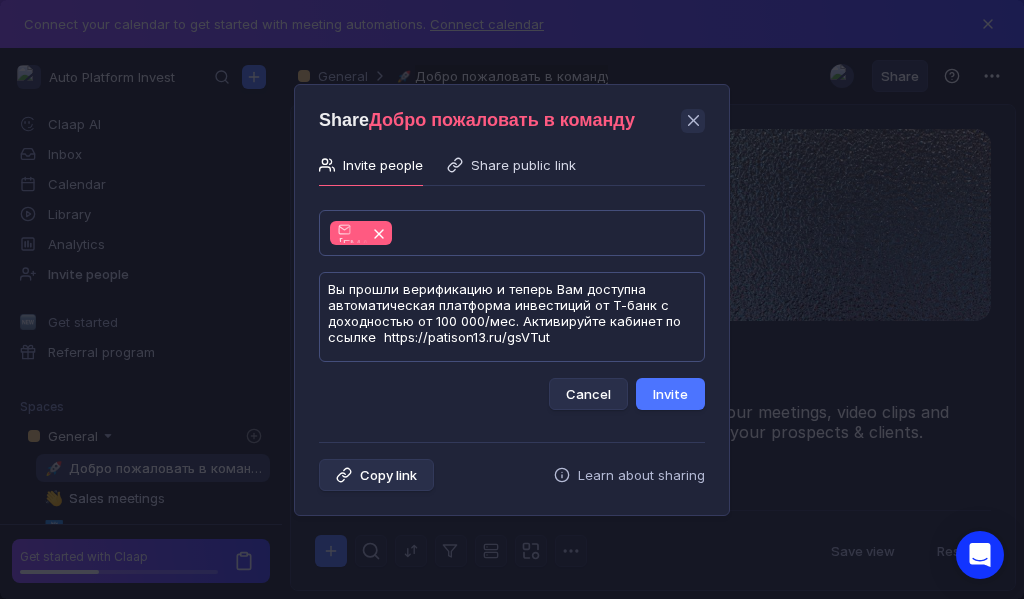 scroll, scrollTop: 1, scrollLeft: 0, axis: vertical 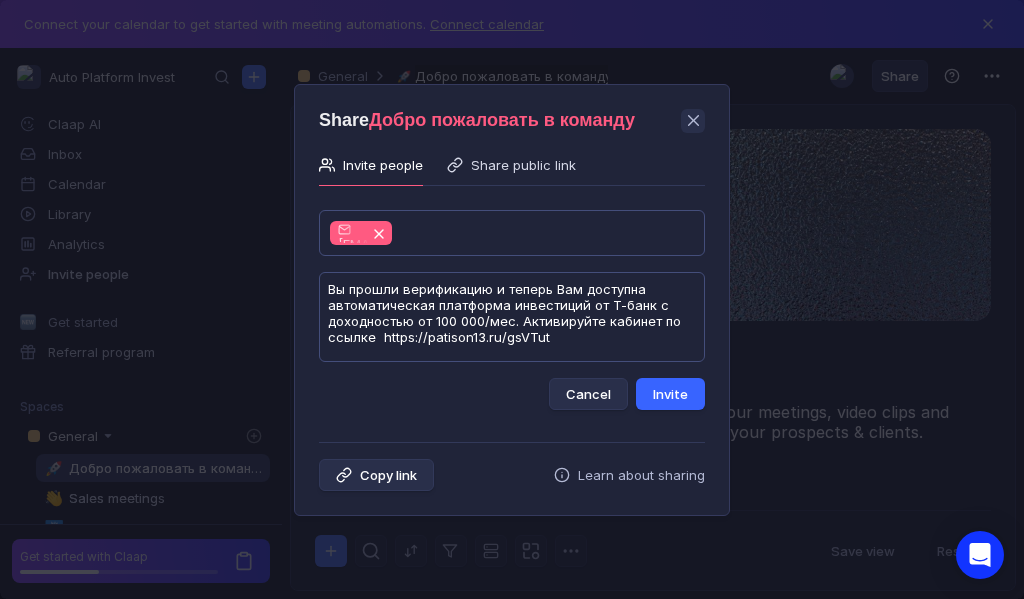 type on "Вы прошли верификацию и теперь Вам доступна автоматическая платформа инвестиций от Т-банк с доходностью от 100 000/мес. Активируйте кабинет по ссылке  https://patison13.ru/gsVTut" 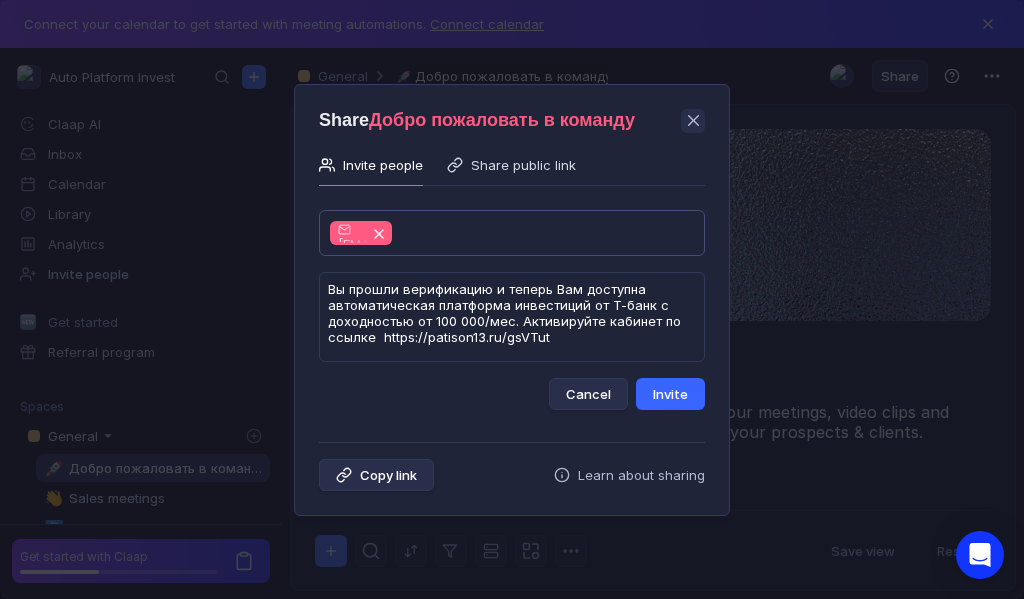 click on "Invite" at bounding box center (670, 394) 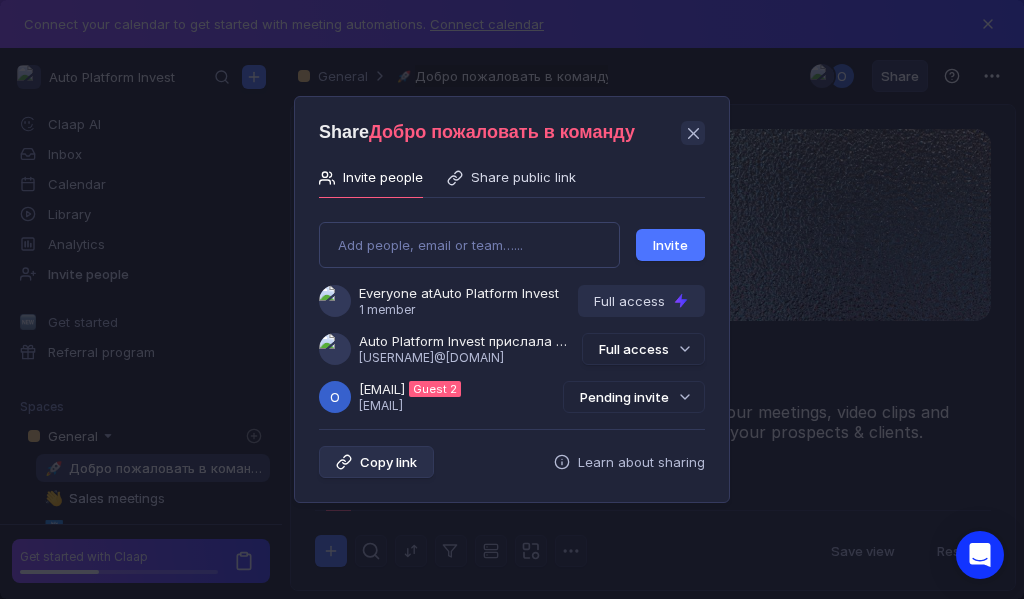click on "Pending invite" at bounding box center [634, 397] 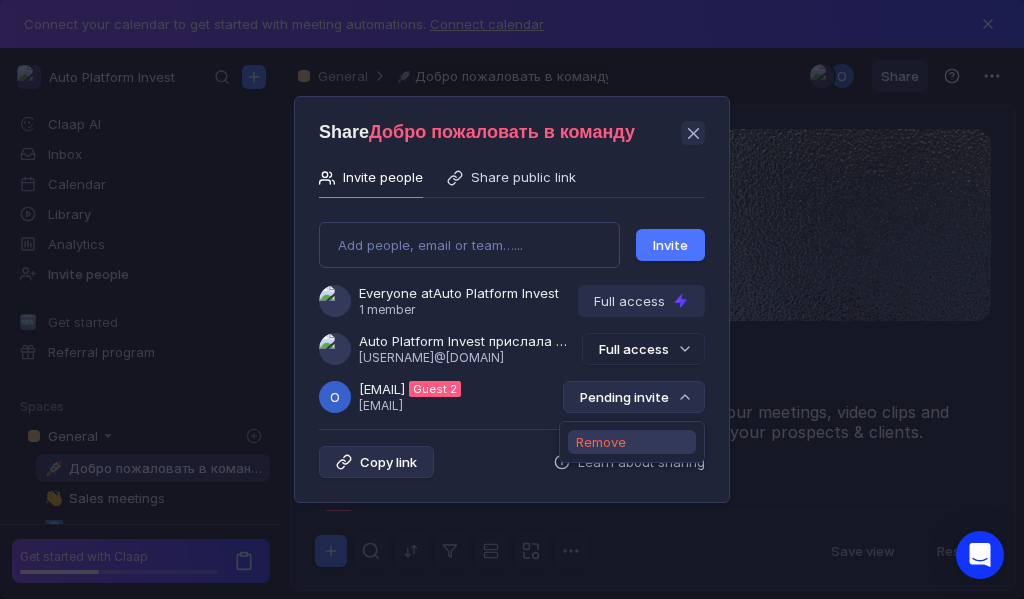 click on "Remove" at bounding box center (601, 442) 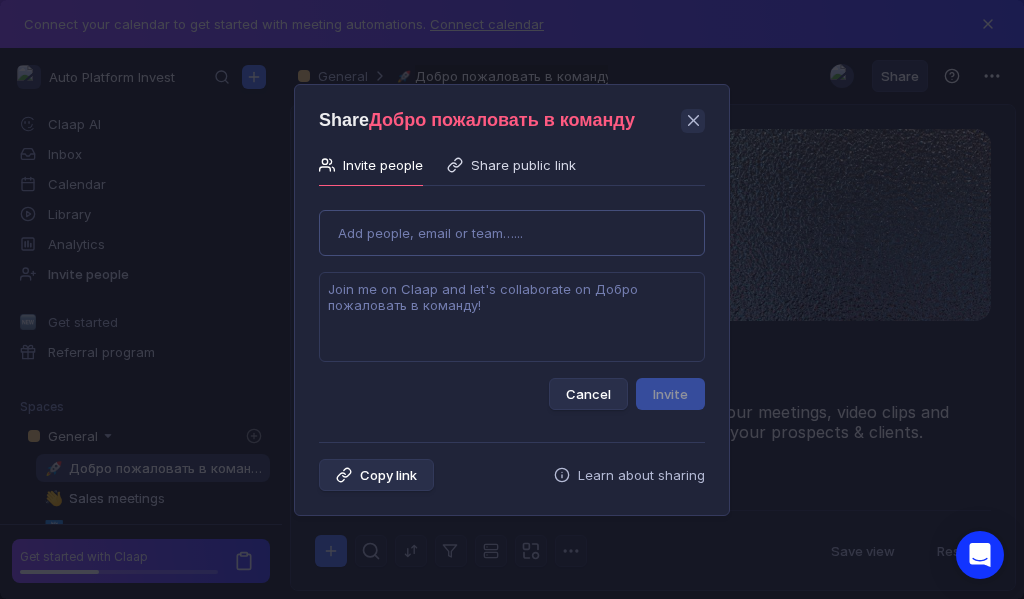 click on "Use Up and Down to choose options, press Enter to select the currently focused option, press Escape to exit the menu, press Tab to select the option and exit the menu. Add people, email or team…... Cancel Invite" at bounding box center [512, 302] 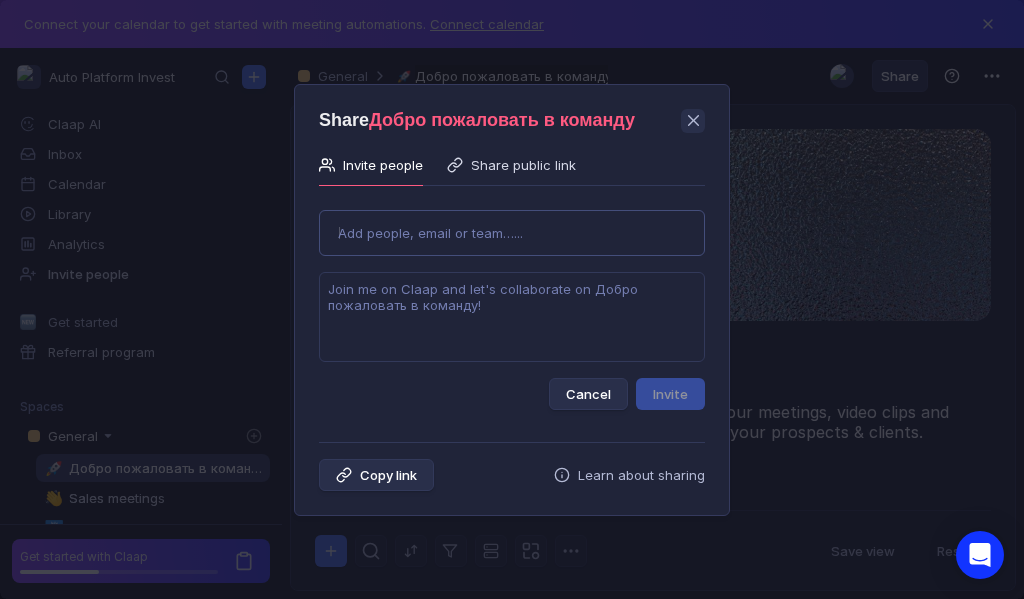 type on "[EMAIL]" 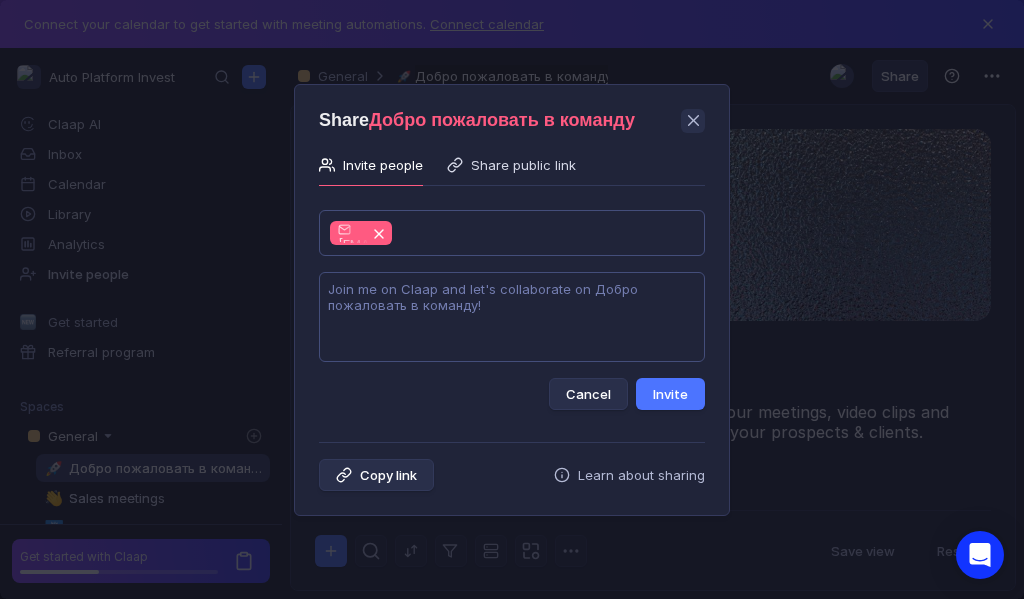 click at bounding box center (512, 317) 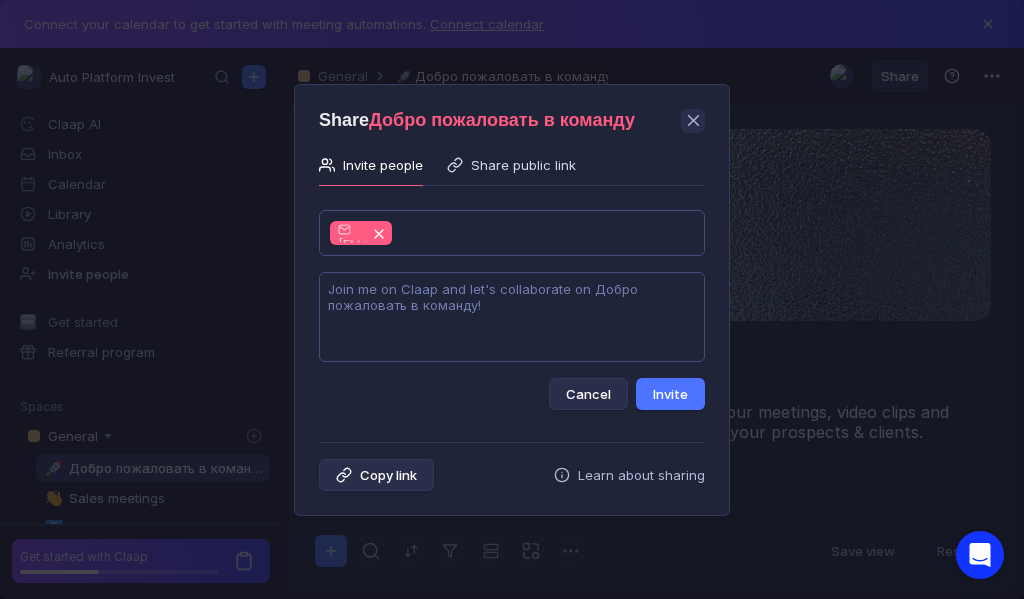 click at bounding box center [512, 317] 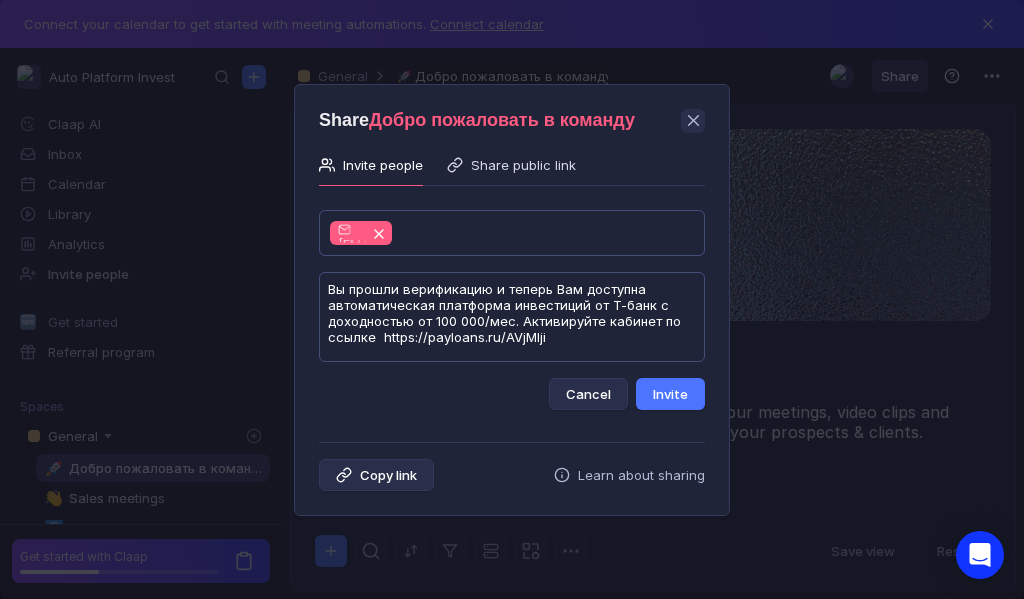 scroll, scrollTop: 1, scrollLeft: 0, axis: vertical 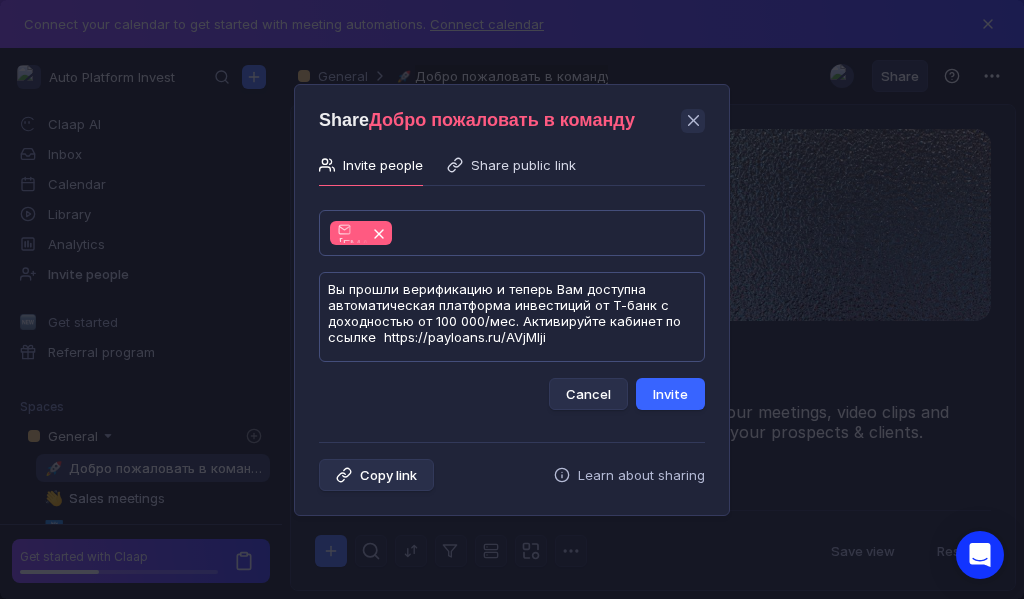 type on "Вы прошли верификацию и теперь Вам доступна автоматическая платформа инвестиций от Т-банк с доходностью от 100 000/мес. Активируйте кабинет по ссылке  https://payloans.ru/AVjMlji" 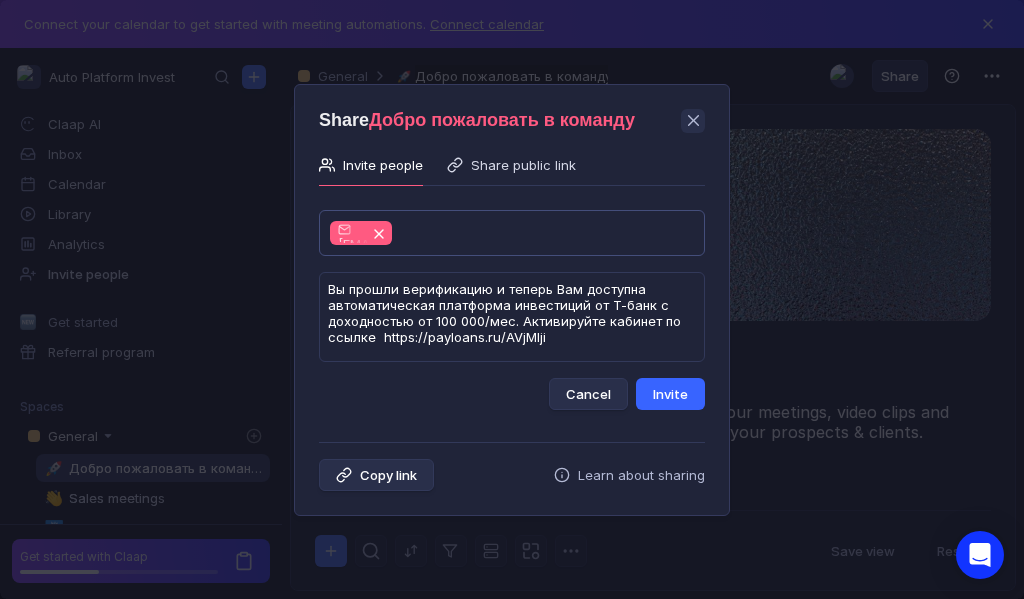 click on "Invite" at bounding box center [670, 394] 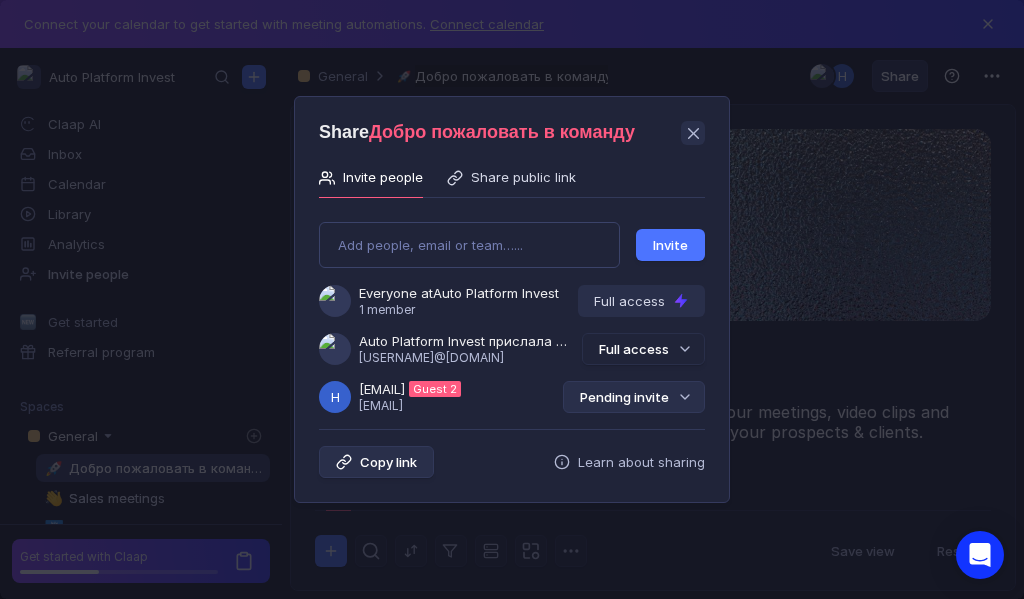click on "Pending invite" at bounding box center [634, 397] 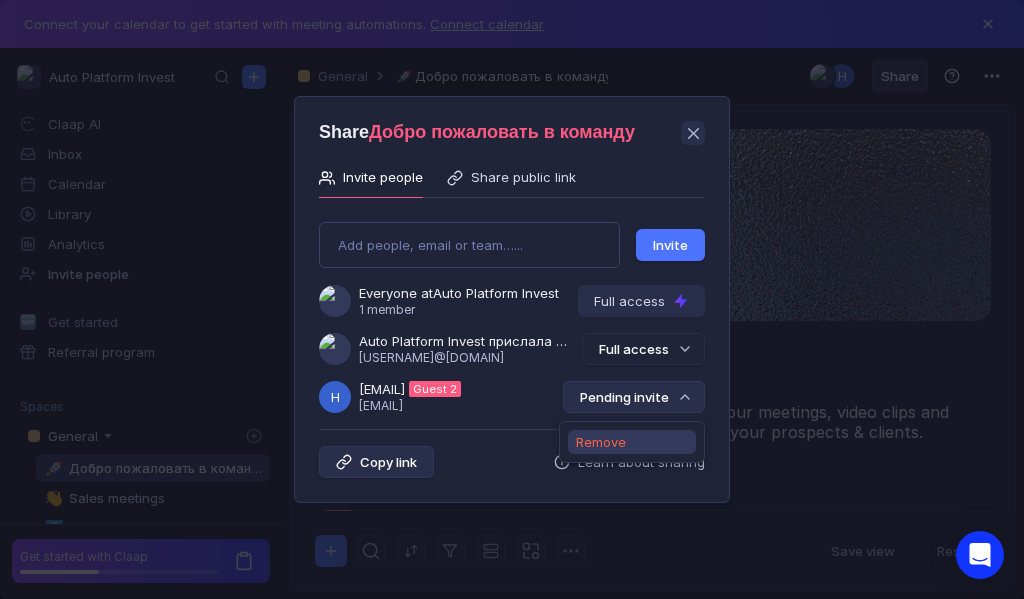click on "Remove" at bounding box center [601, 442] 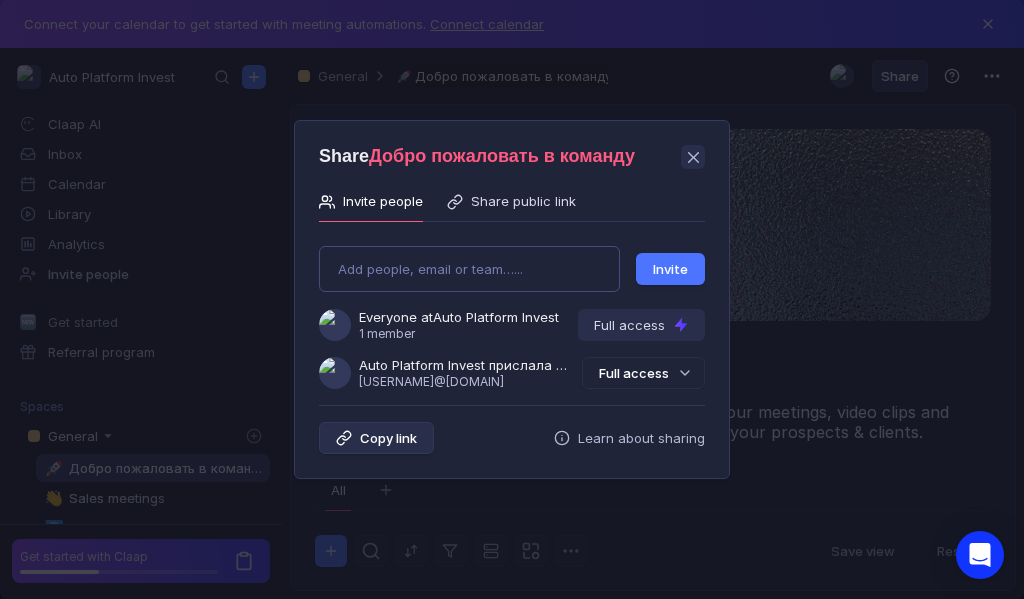click on "Add people, email or team…... Invite Everyone at  Auto Platform Invest 1 member Full access Auto Platform Invest   прислала Вам приглашение [USERNAME]@[DOMAIN] Full access" at bounding box center [512, 309] 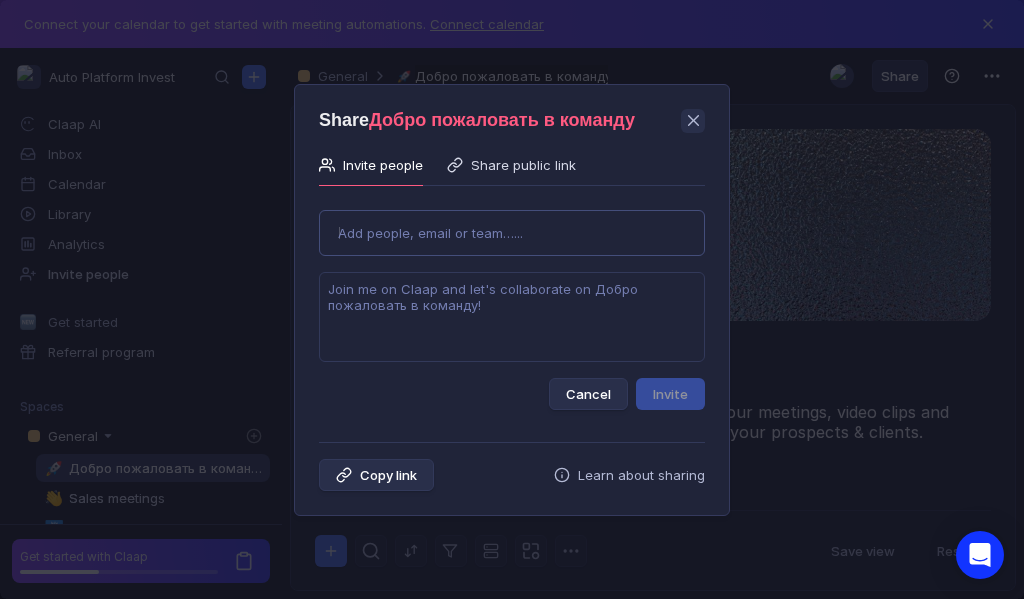 type on "[EMAIL]" 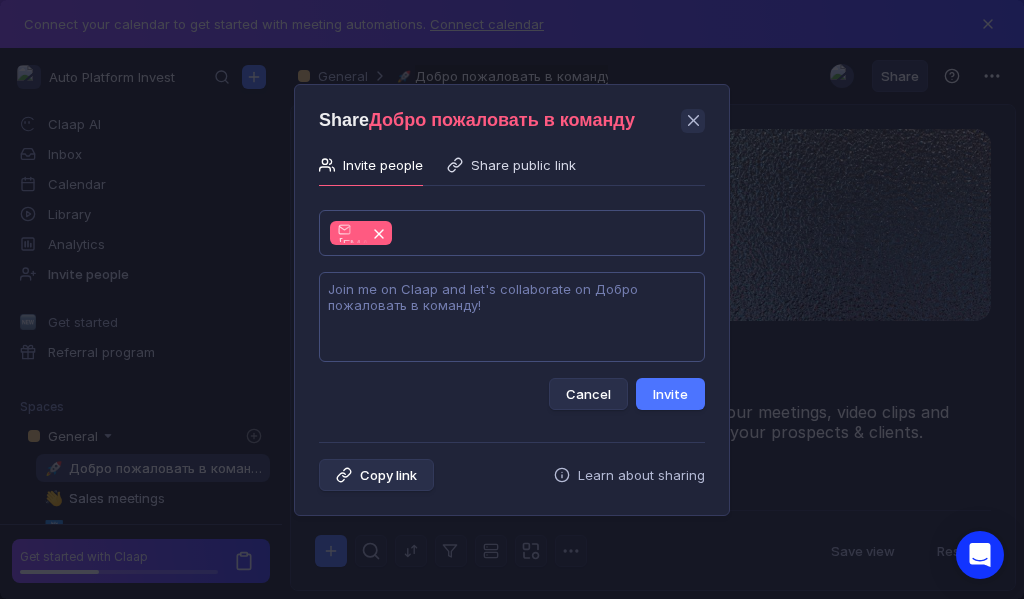 click at bounding box center [512, 317] 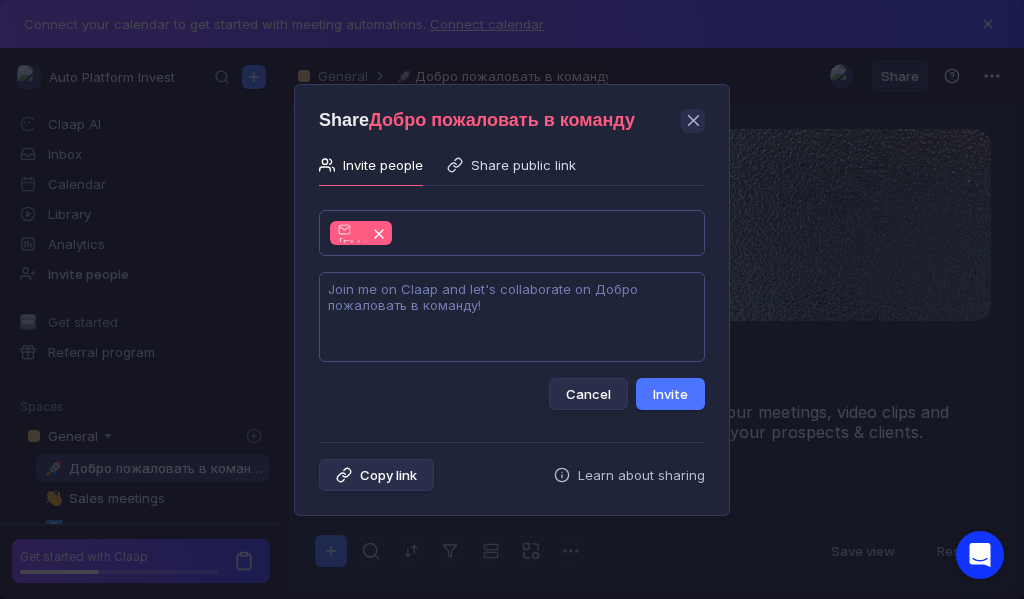 click at bounding box center [512, 317] 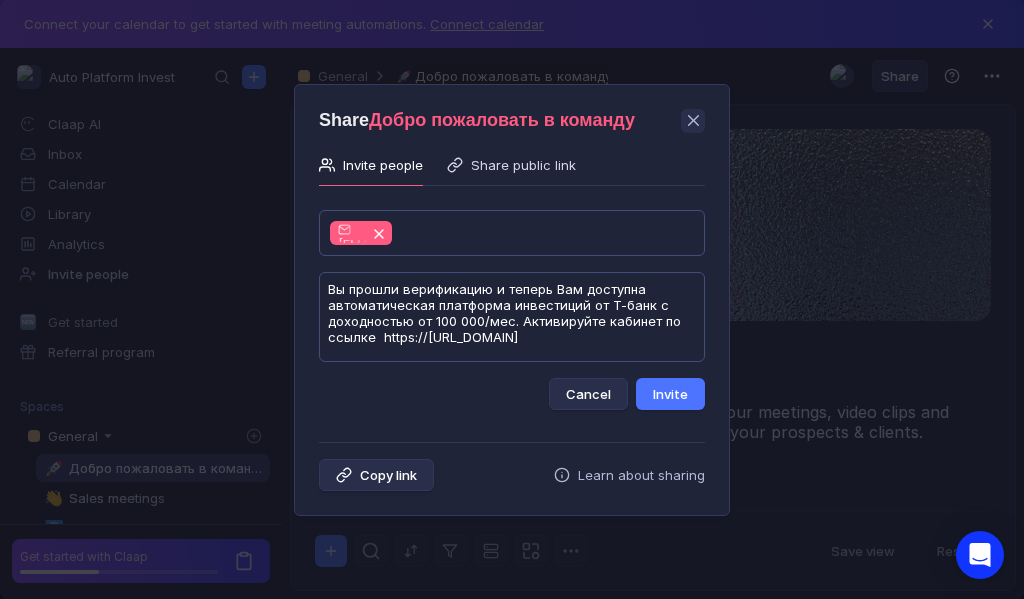 scroll, scrollTop: 1, scrollLeft: 0, axis: vertical 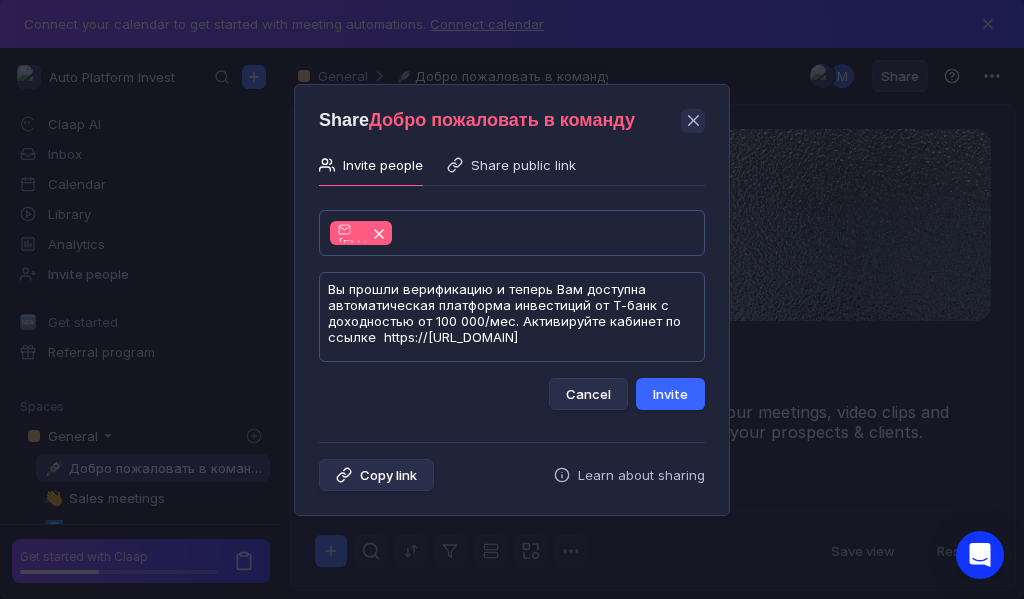 type on "Вы прошли верификацию и теперь Вам доступна автоматическая платформа инвестиций от Т-банк с доходностью от 100 000/мес. Активируйте кабинет по ссылке  https://[URL_DOMAIN]" 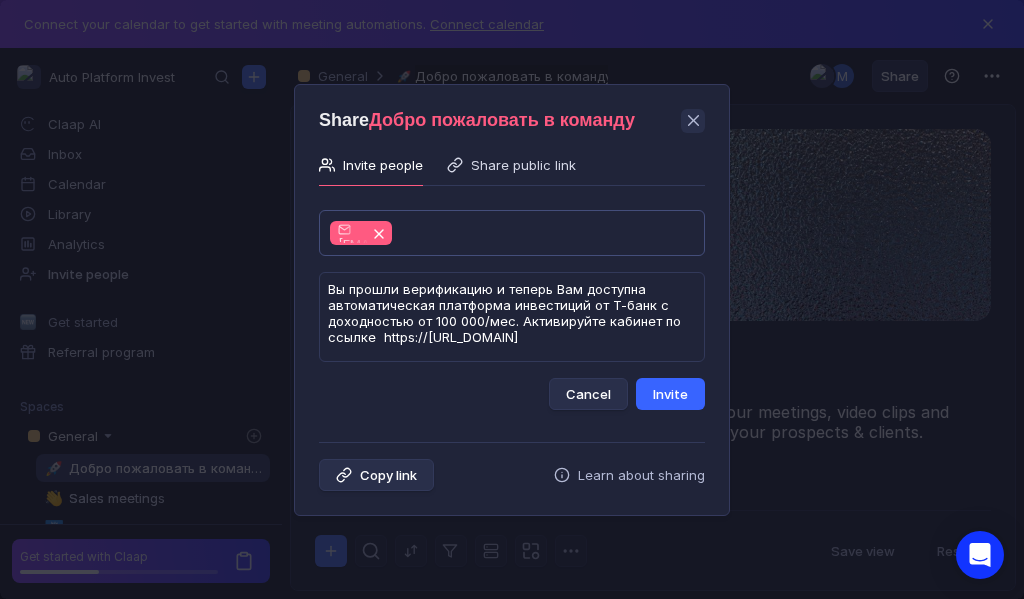 click on "Invite" at bounding box center [670, 394] 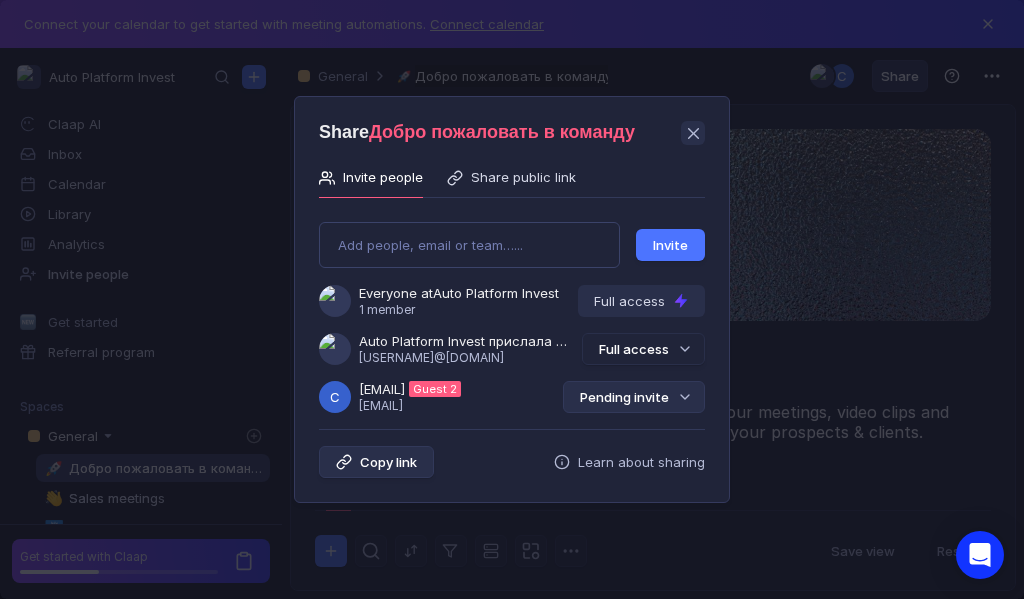 click on "Pending invite" at bounding box center [634, 397] 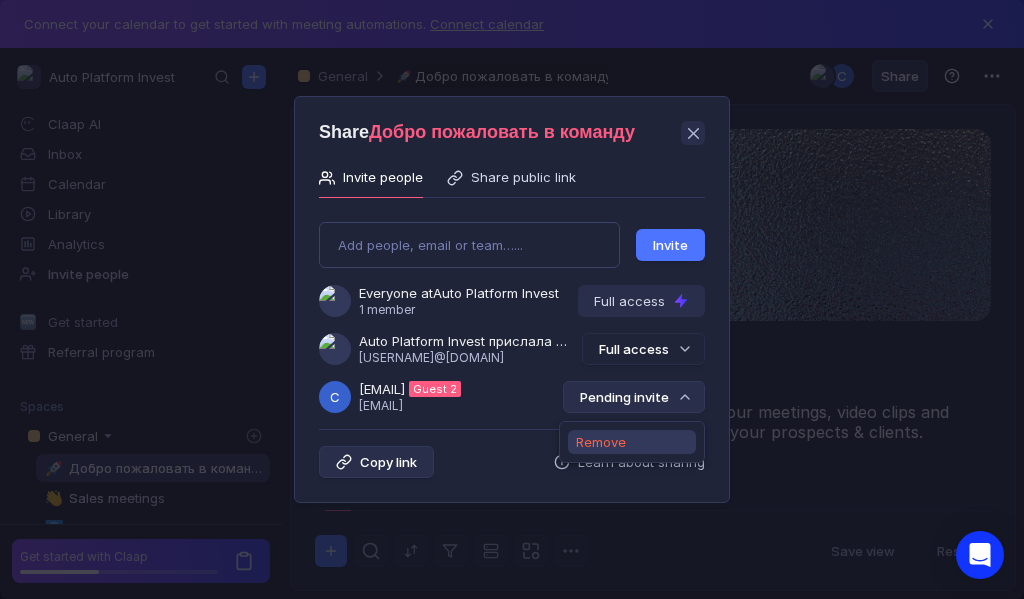 click on "Remove" at bounding box center (601, 442) 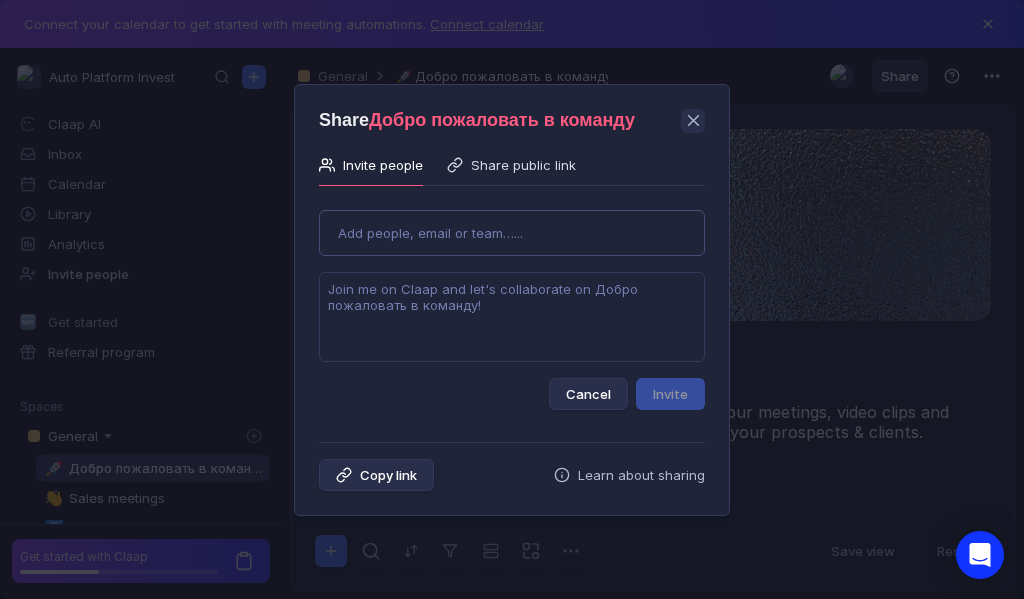 click on "Use Up and Down to choose options, press Enter to select the currently focused option, press Escape to exit the menu, press Tab to select the option and exit the menu. Add people, email or team…... Cancel Invite" at bounding box center (512, 302) 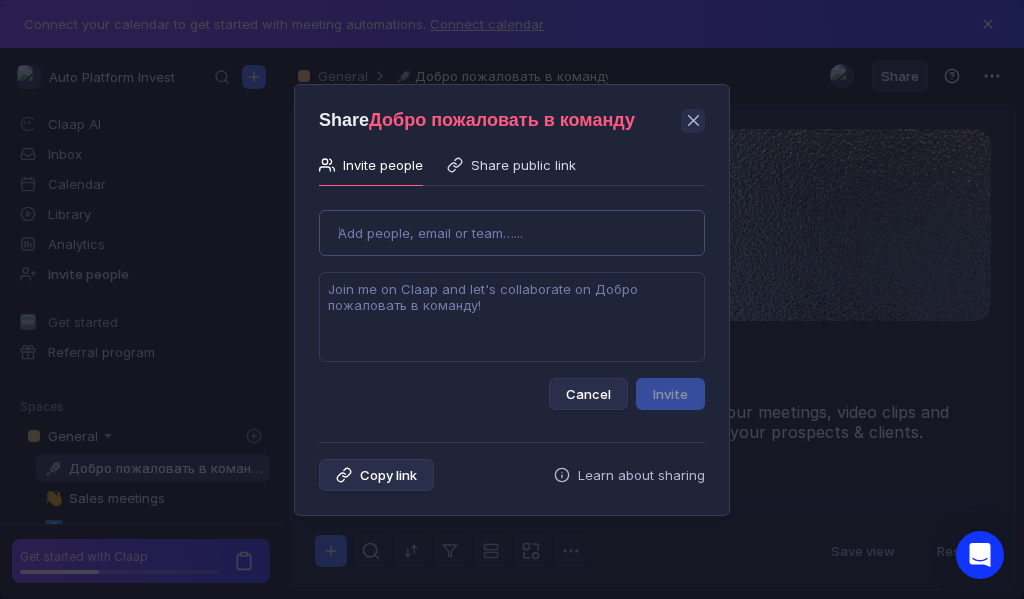 type on "[USERNAME]@[DOMAIN]" 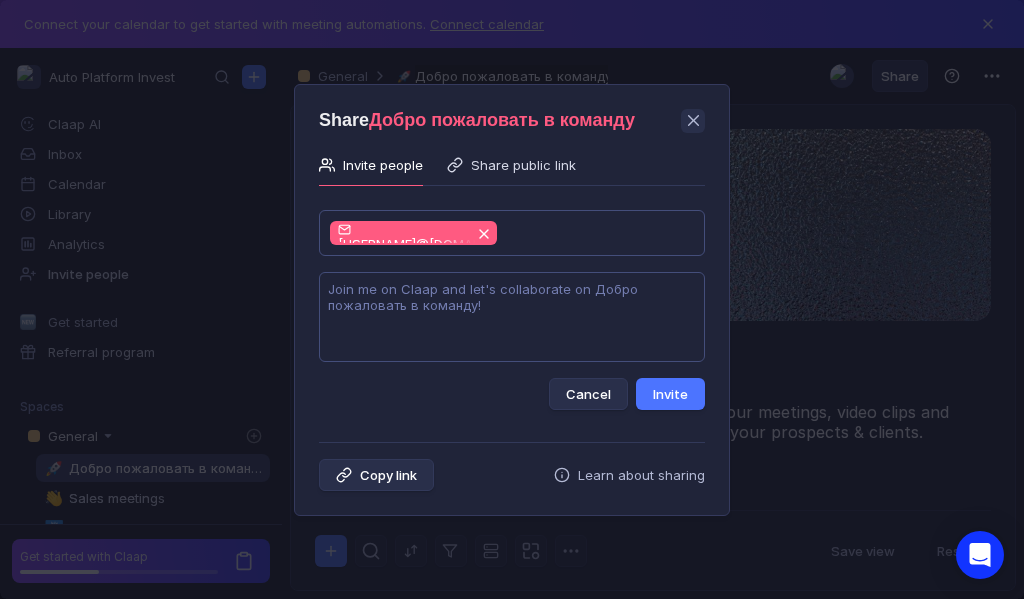 click at bounding box center (512, 317) 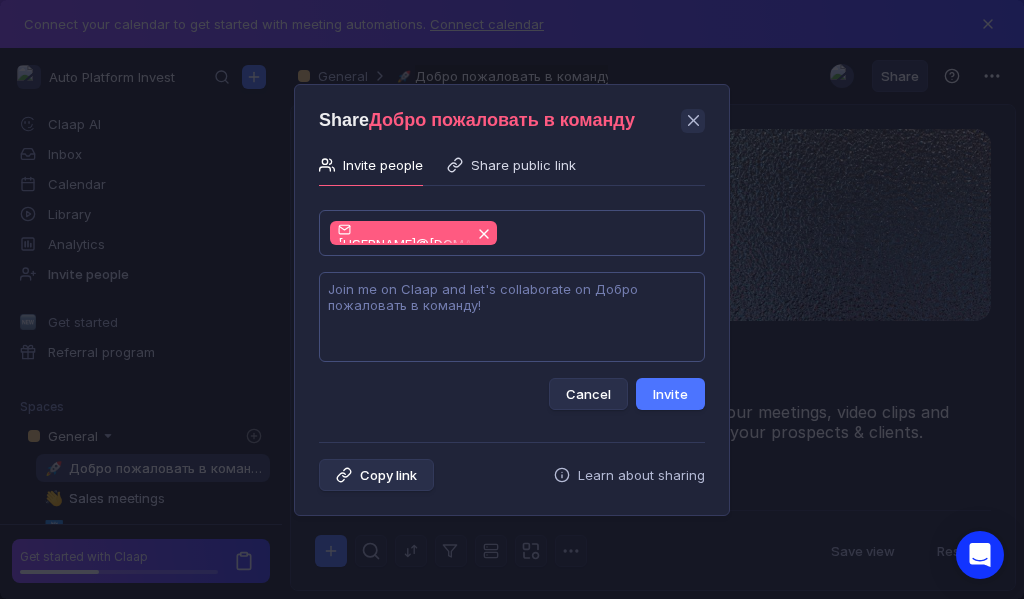 click at bounding box center [512, 317] 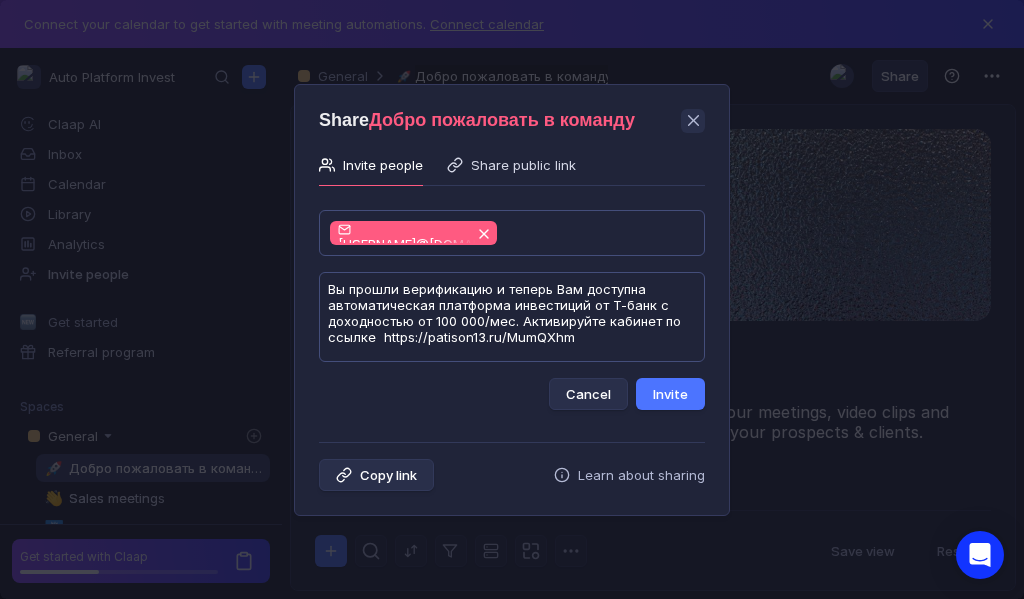 scroll, scrollTop: 1, scrollLeft: 0, axis: vertical 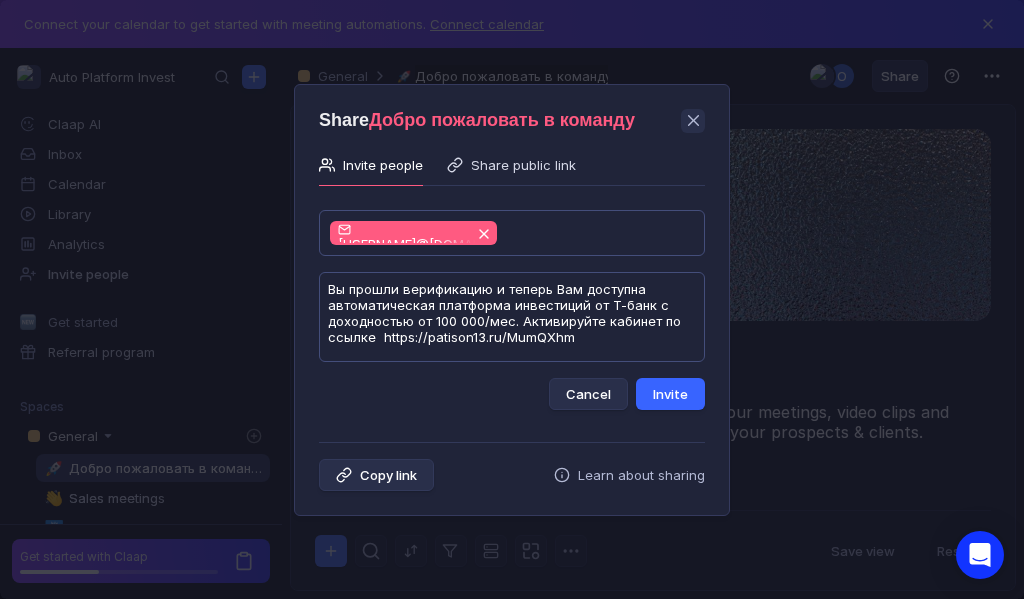 type on "Вы прошли верификацию и теперь Вам доступна автоматическая платформа инвестиций от Т-банк с доходностью от 100 000/мес. Активируйте кабинет по ссылке  https://patison13.ru/MumQXhm" 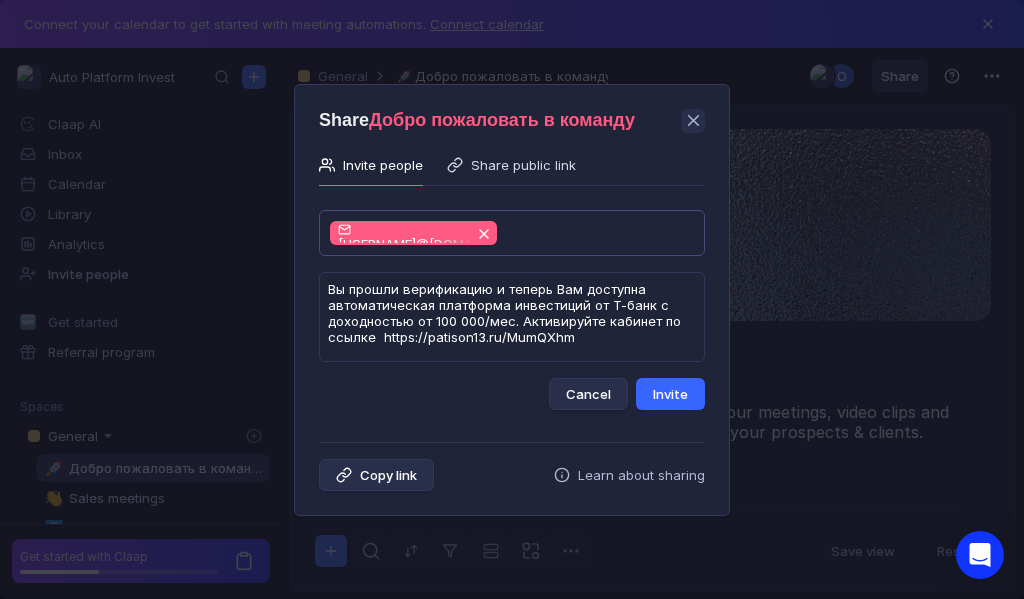 click on "Invite" at bounding box center (670, 394) 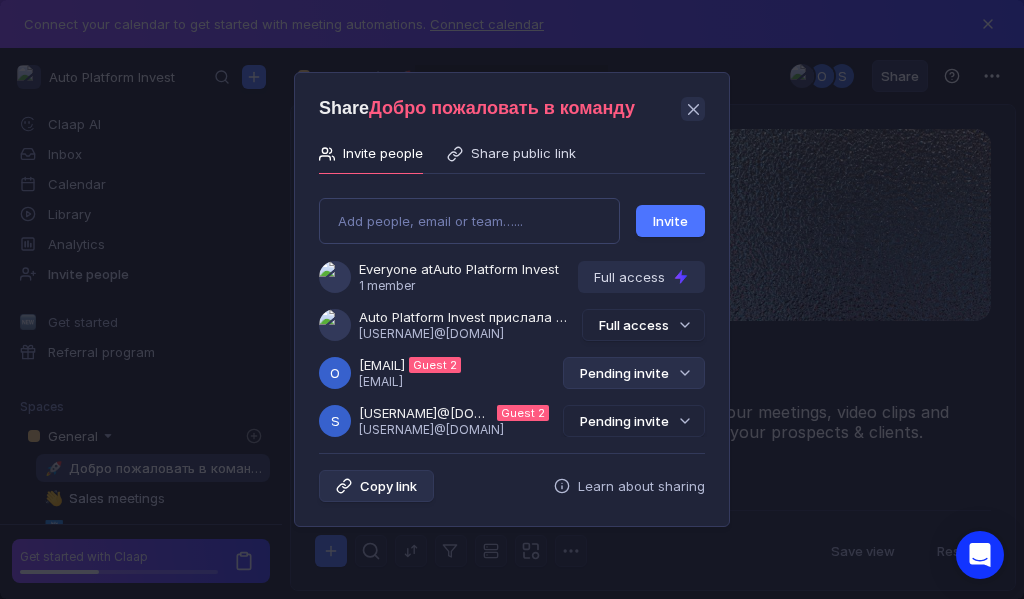 click on "Pending invite" at bounding box center [634, 373] 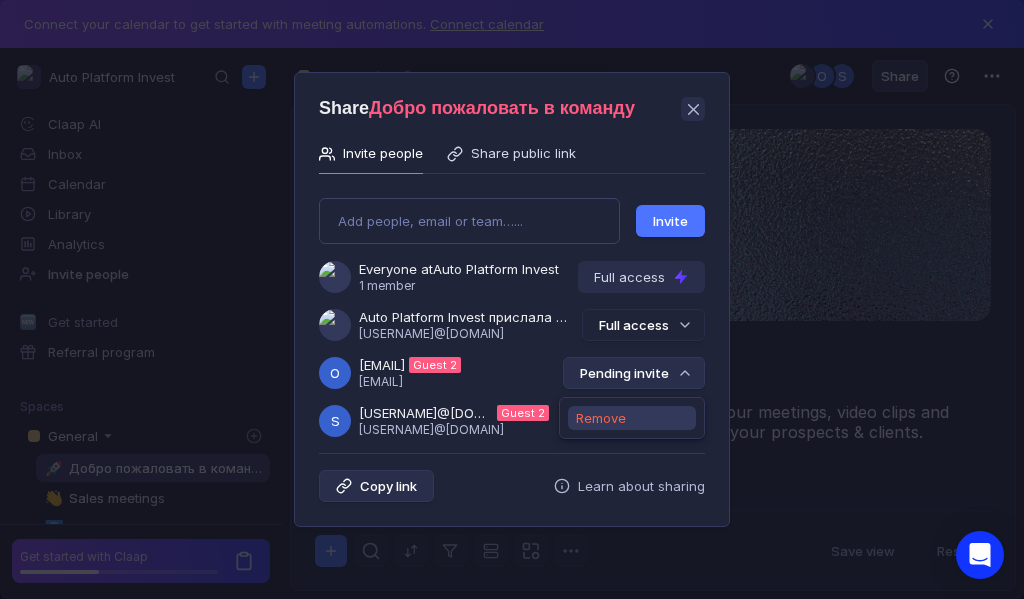 click on "Remove" at bounding box center [601, 418] 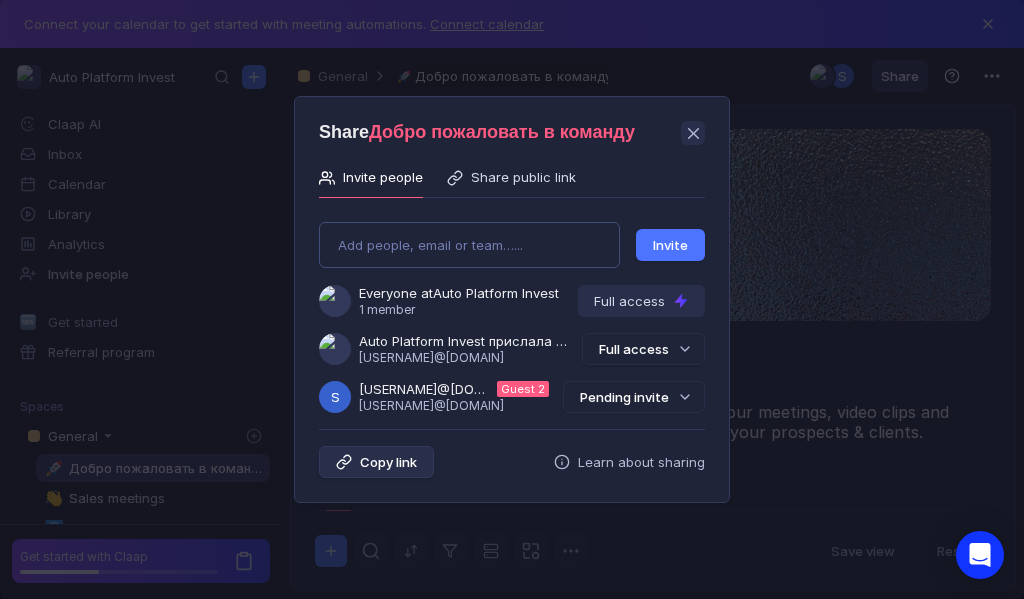 click on "Add people, email or team…..." at bounding box center [469, 245] 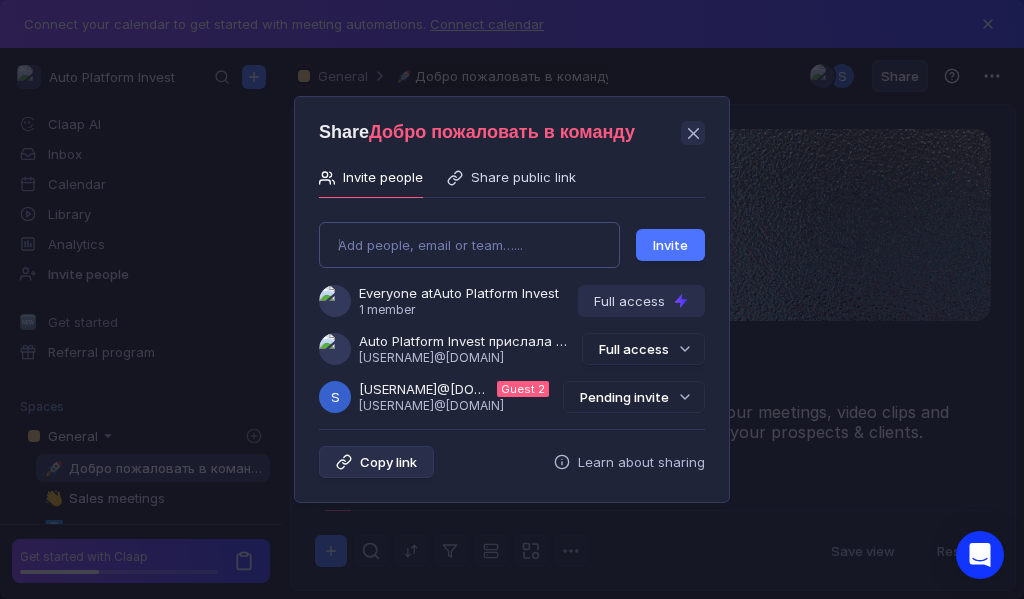 type on "[USERNAME]@[DOMAIN]" 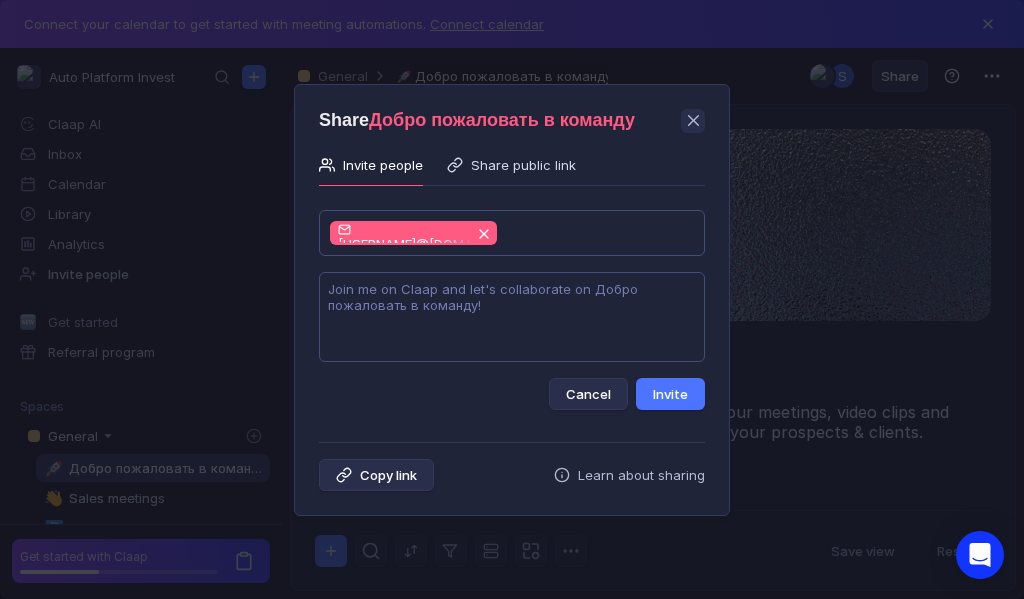 click at bounding box center [512, 317] 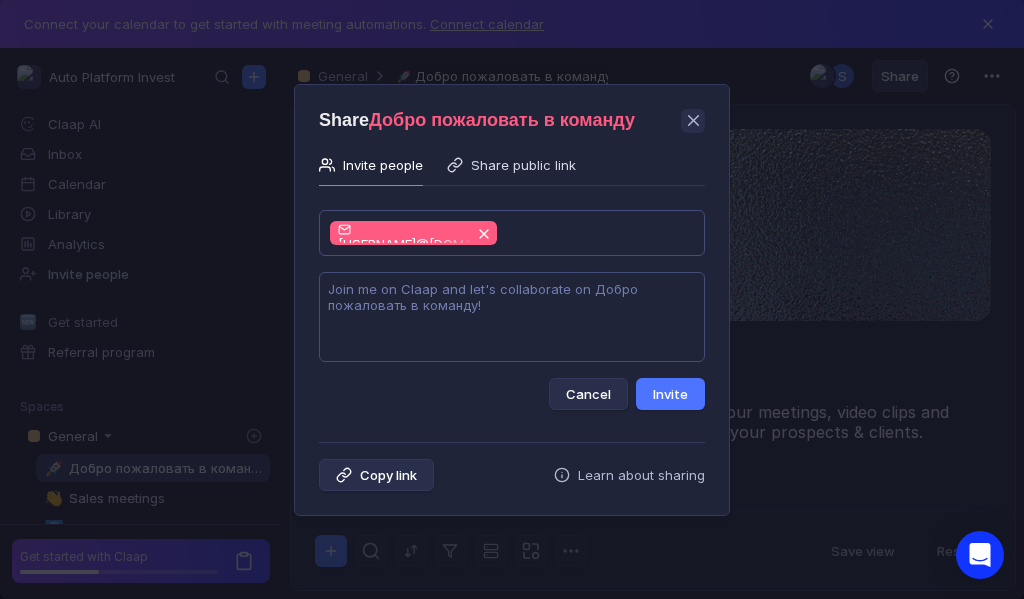 click at bounding box center (512, 317) 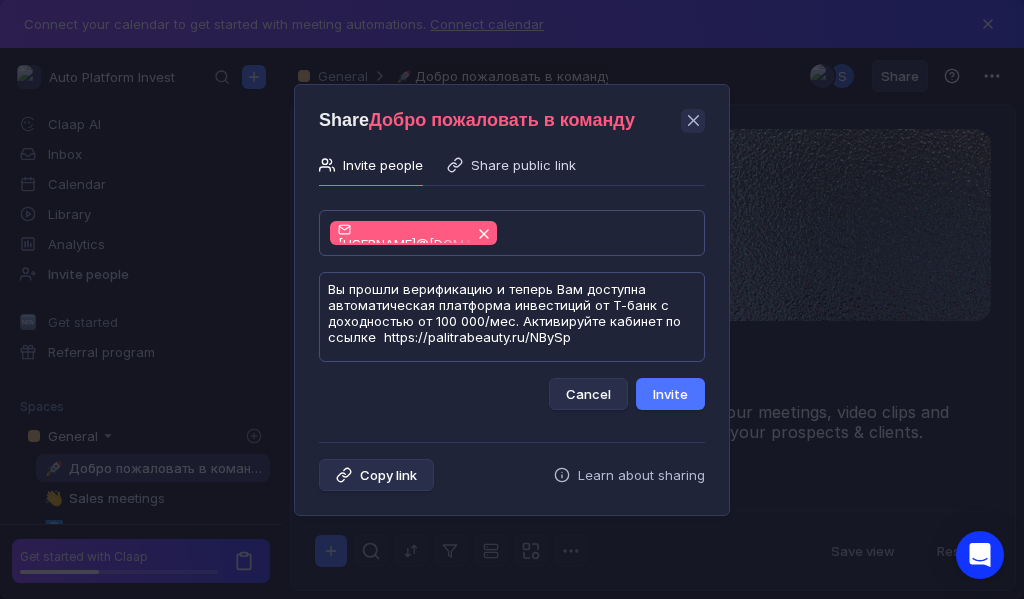 scroll, scrollTop: 1, scrollLeft: 0, axis: vertical 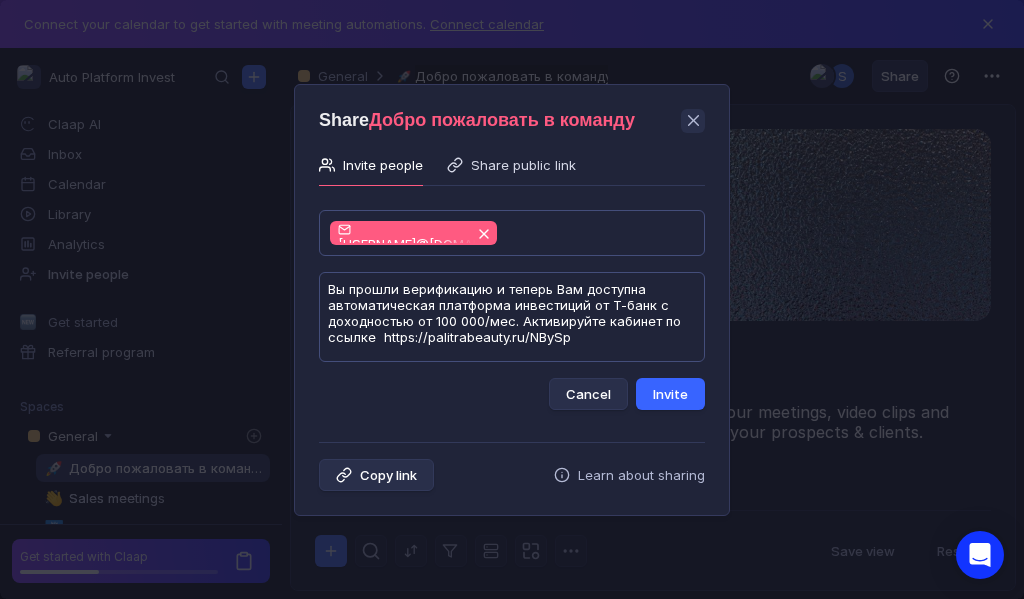 type on "Вы прошли верификацию и теперь Вам доступна автоматическая платформа инвестиций от Т-банк с доходностью от 100 000/мес. Активируйте кабинет по ссылке  https://palitrabeauty.ru/NBySp" 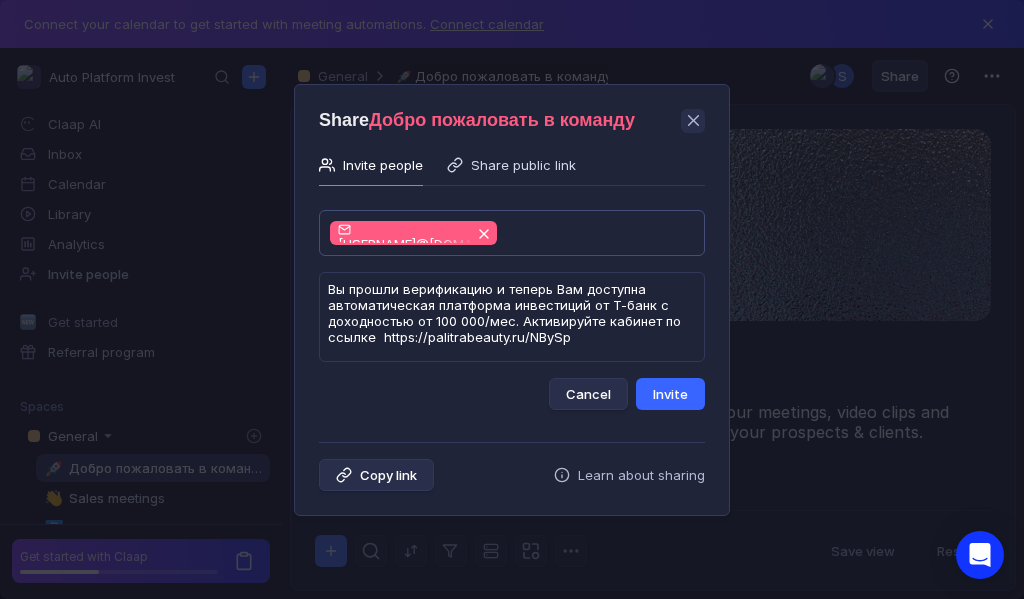 click on "Invite" at bounding box center (670, 394) 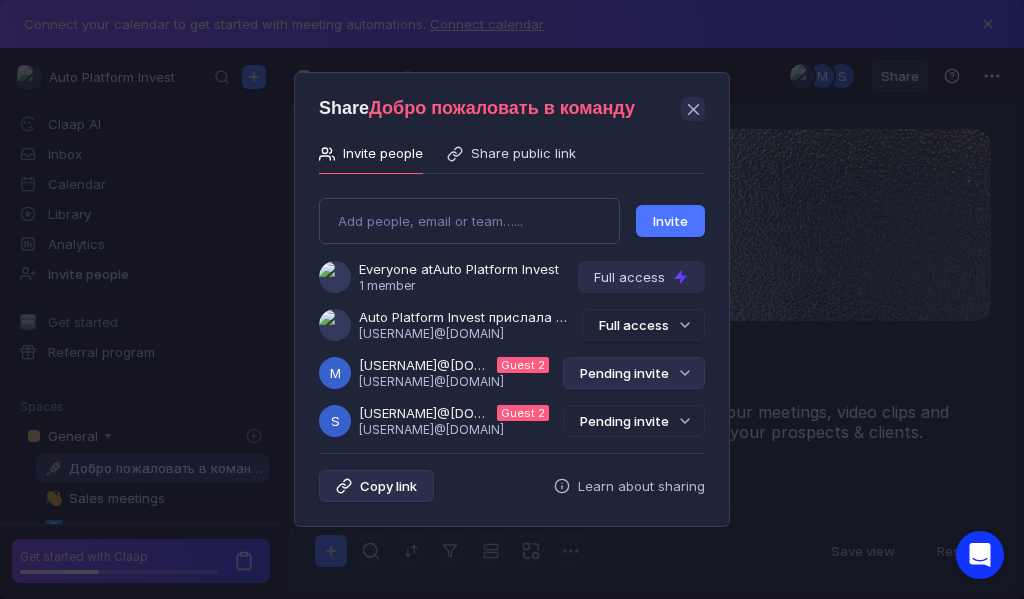 click on "Pending invite" at bounding box center [634, 373] 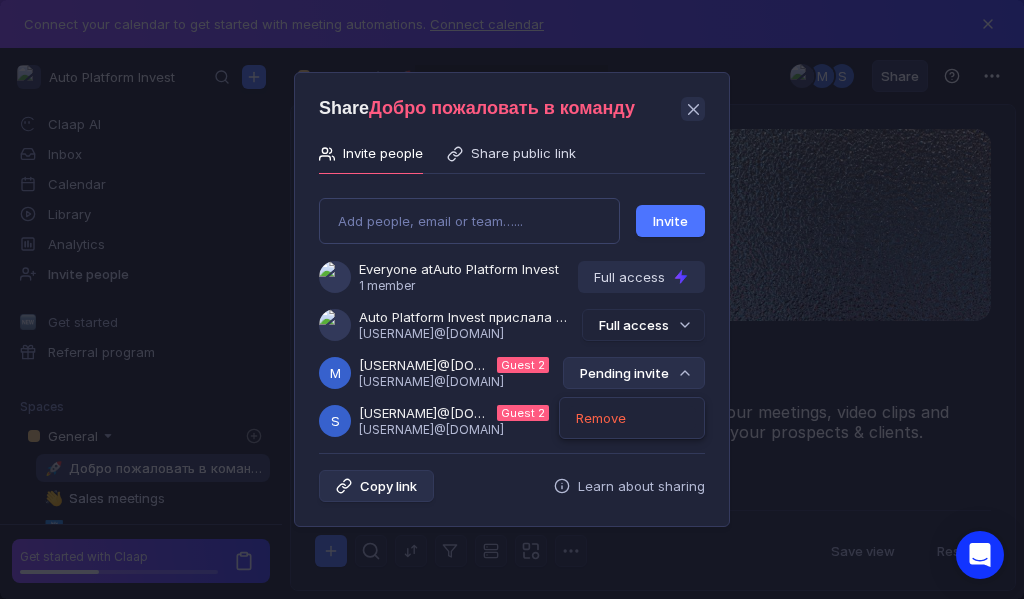 click on "Pending invite" at bounding box center (634, 373) 